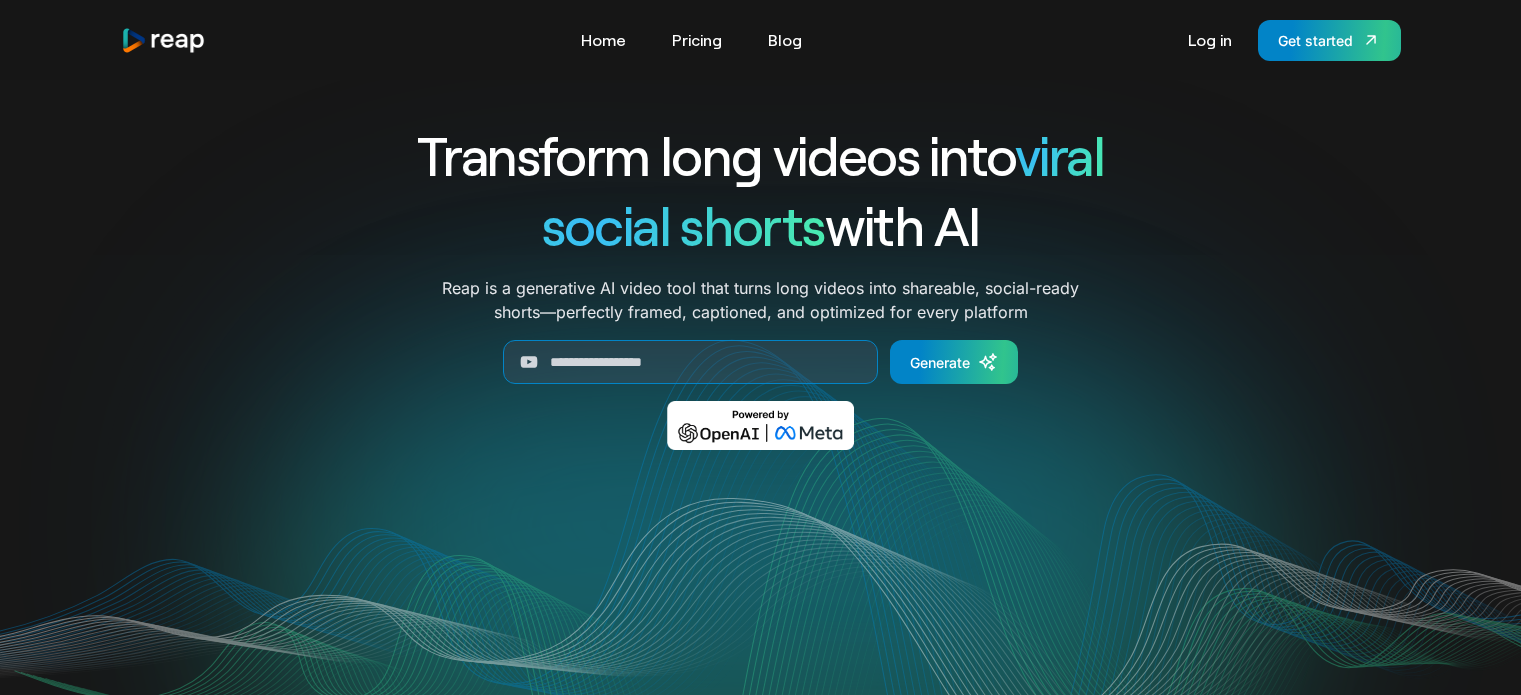 scroll, scrollTop: 0, scrollLeft: 0, axis: both 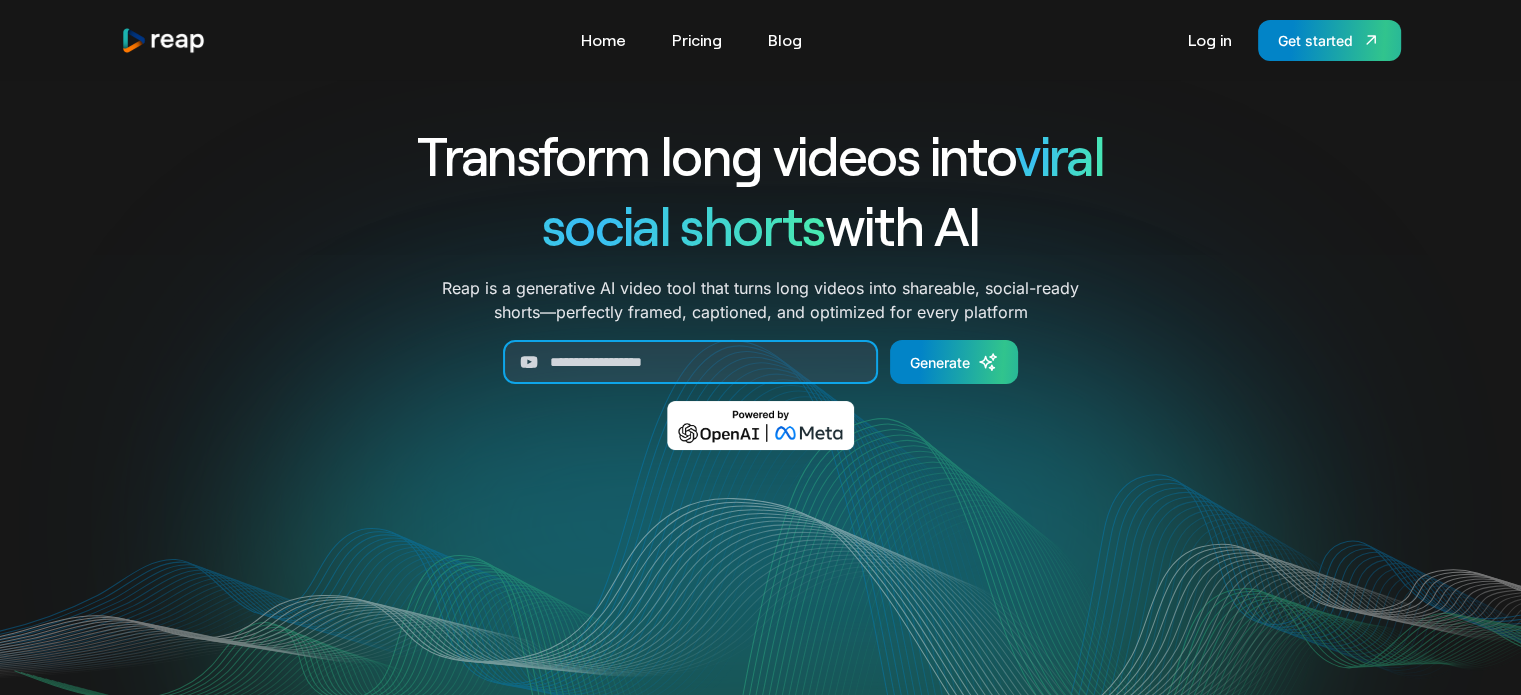 click at bounding box center (690, 362) 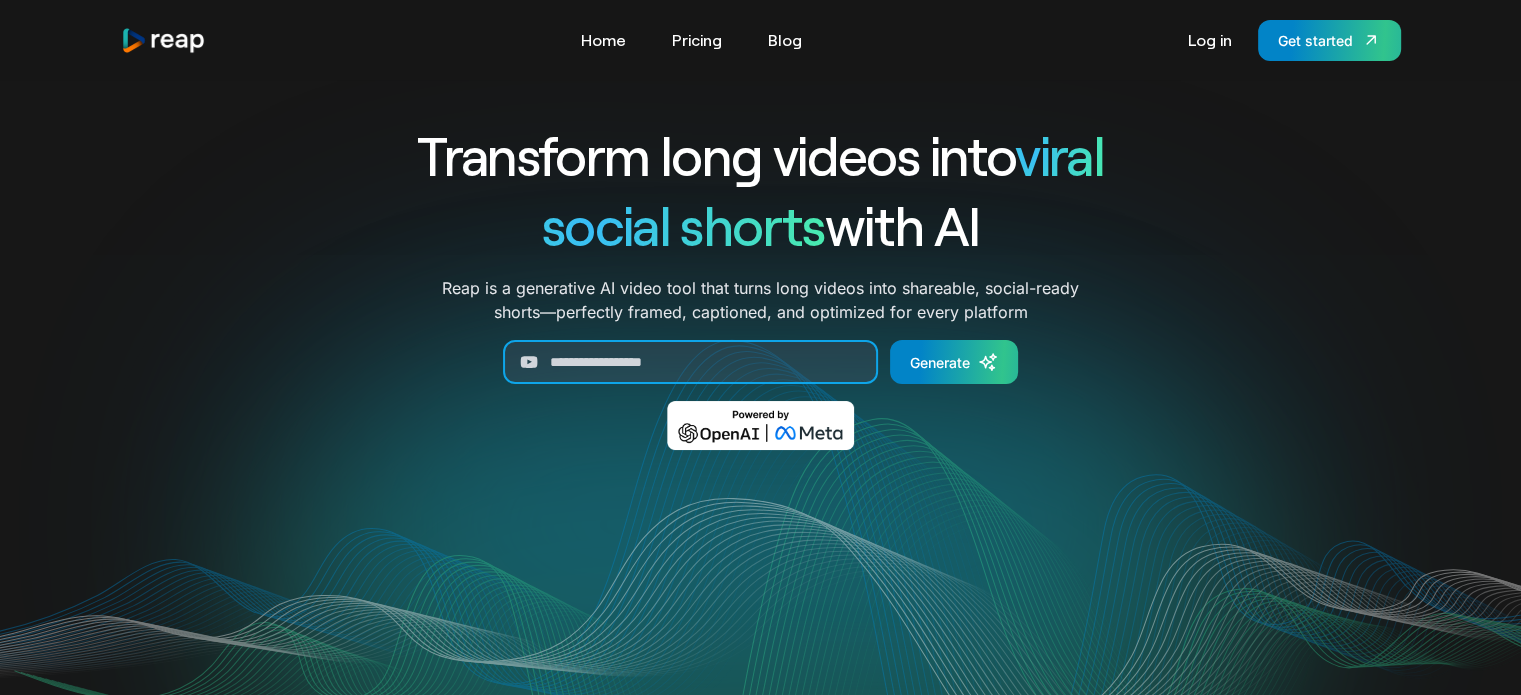 paste on "**********" 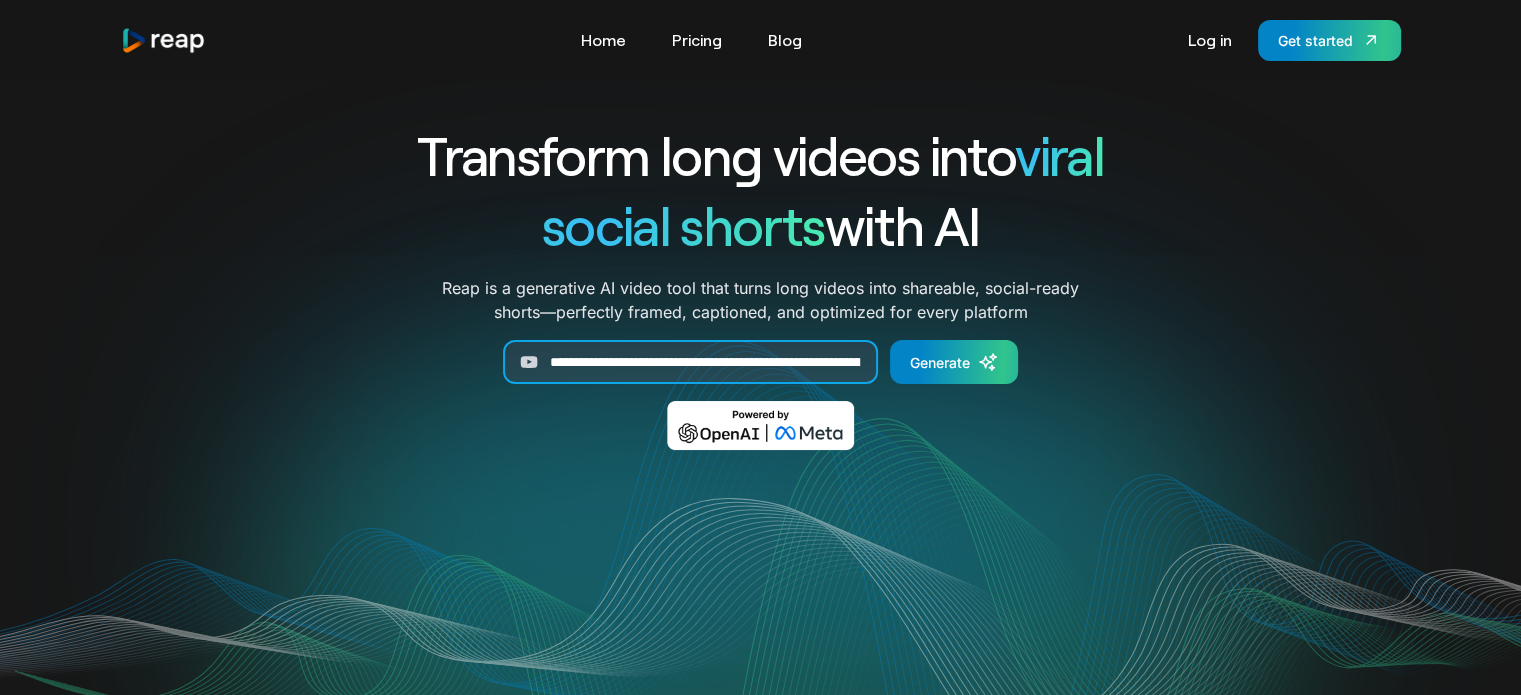 scroll, scrollTop: 0, scrollLeft: 329, axis: horizontal 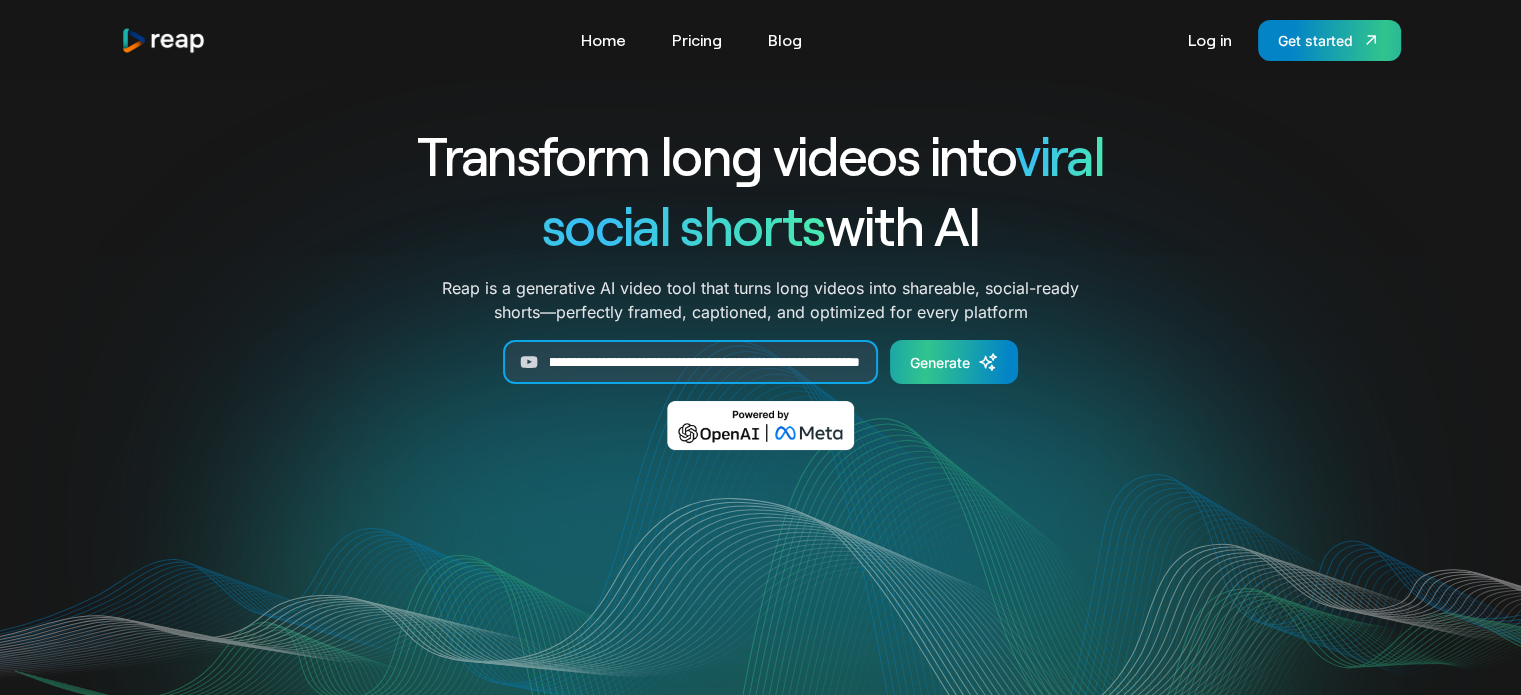 type on "**********" 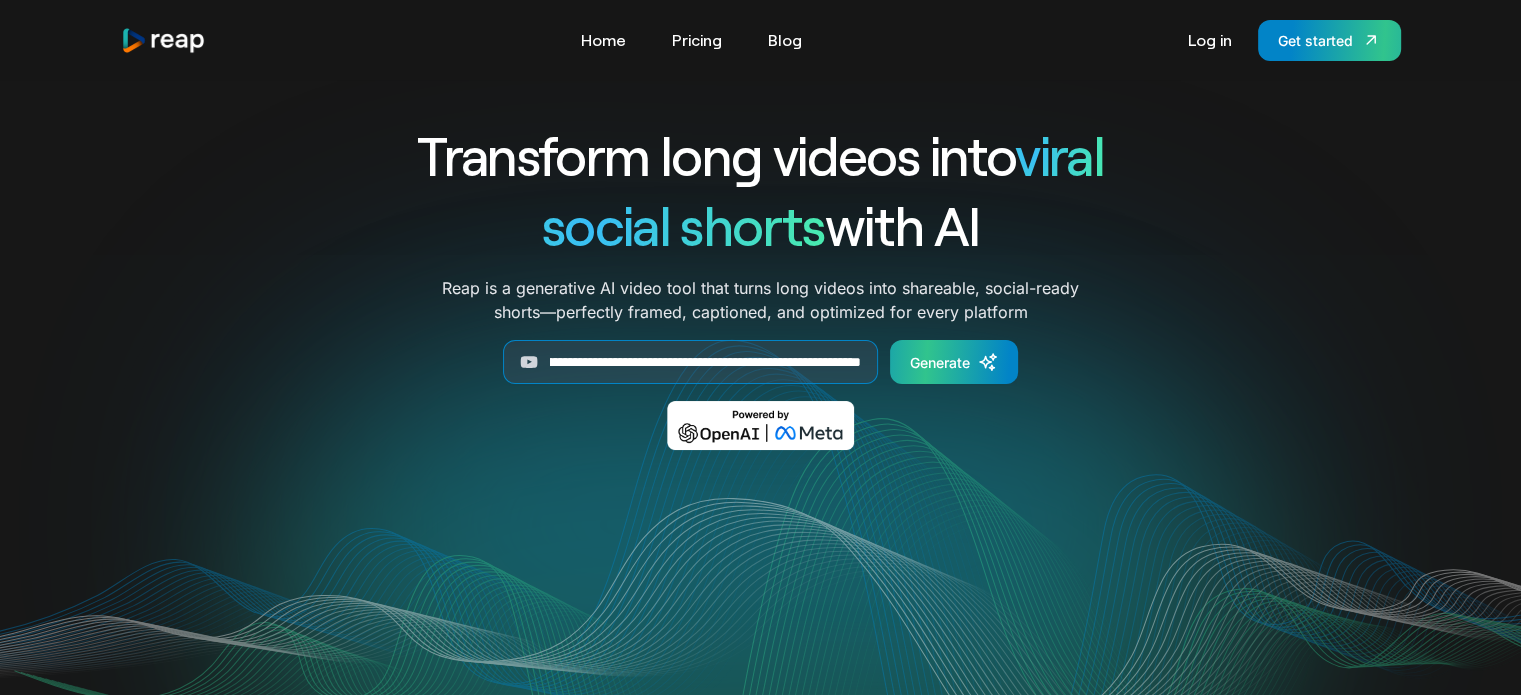 click on "Generate" at bounding box center [940, 362] 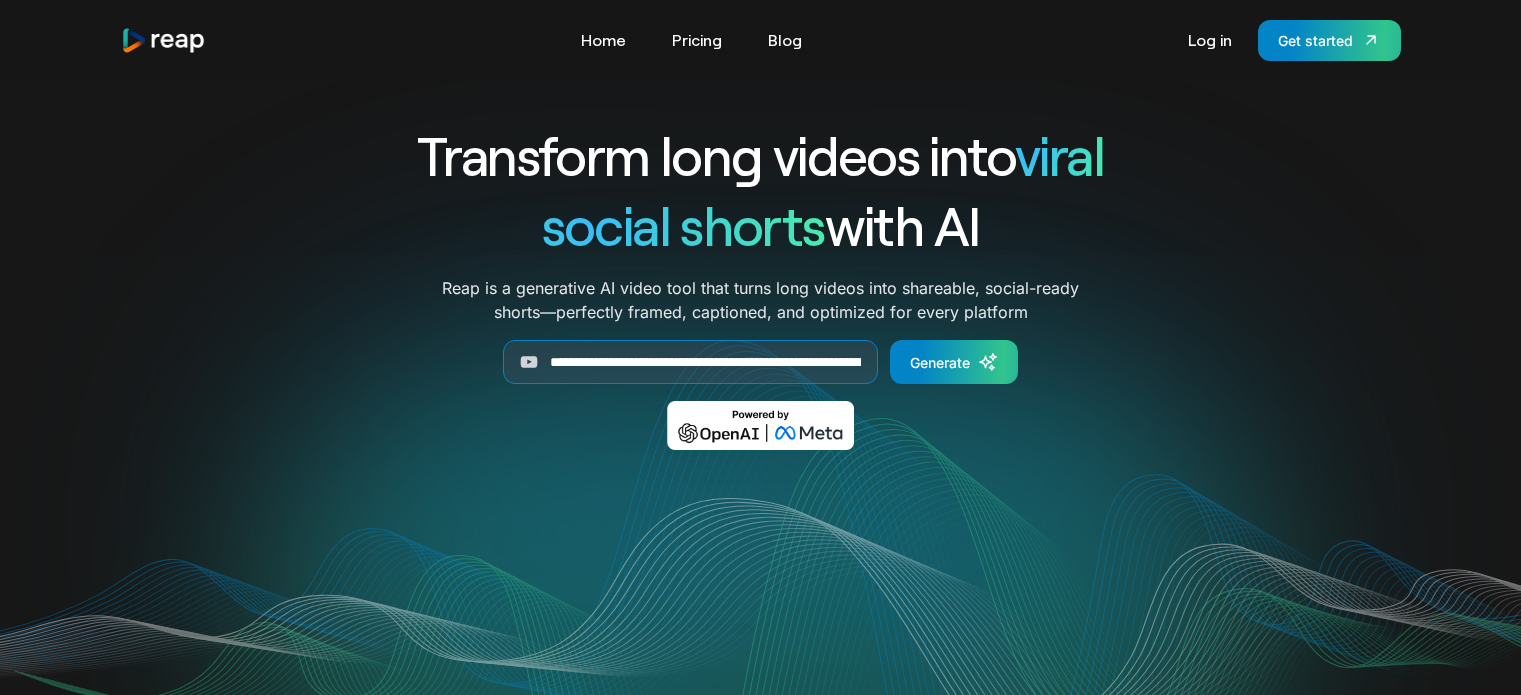 scroll, scrollTop: 0, scrollLeft: 0, axis: both 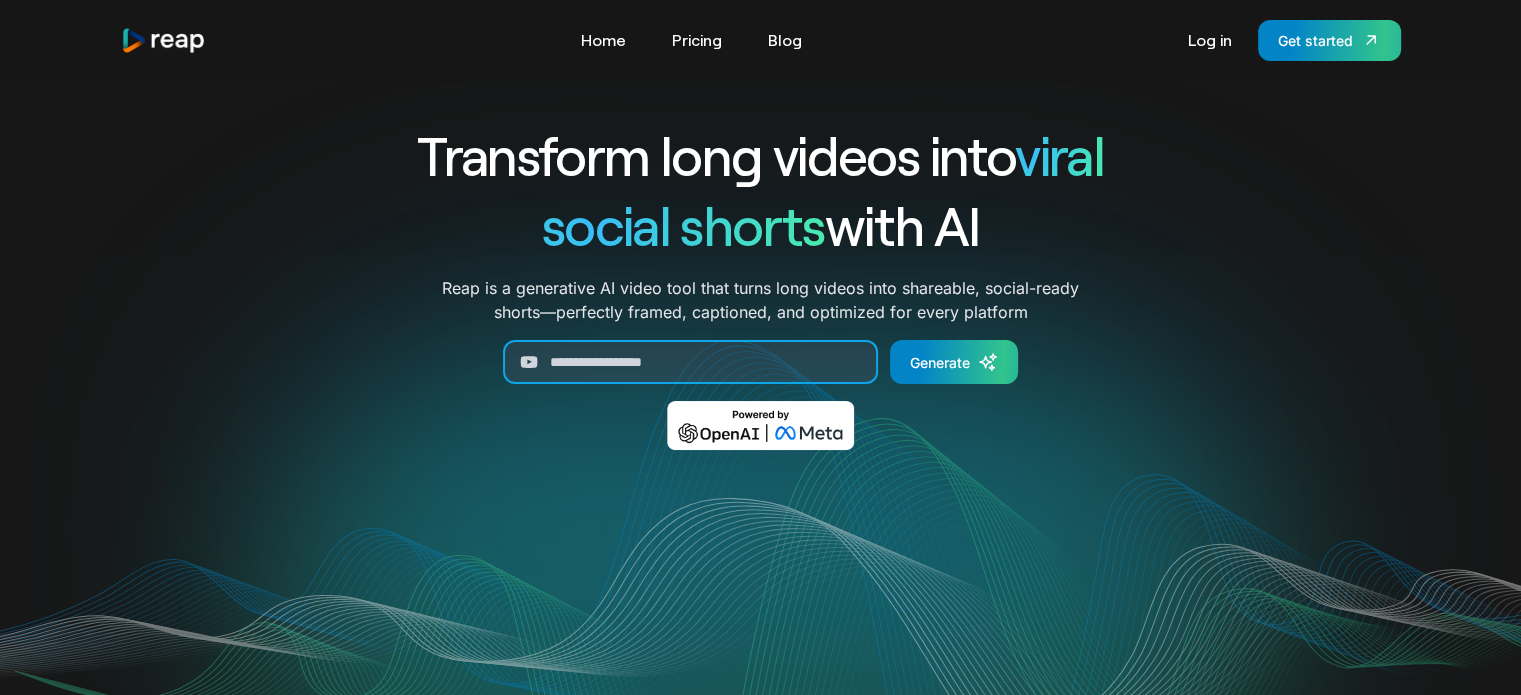 click at bounding box center (690, 362) 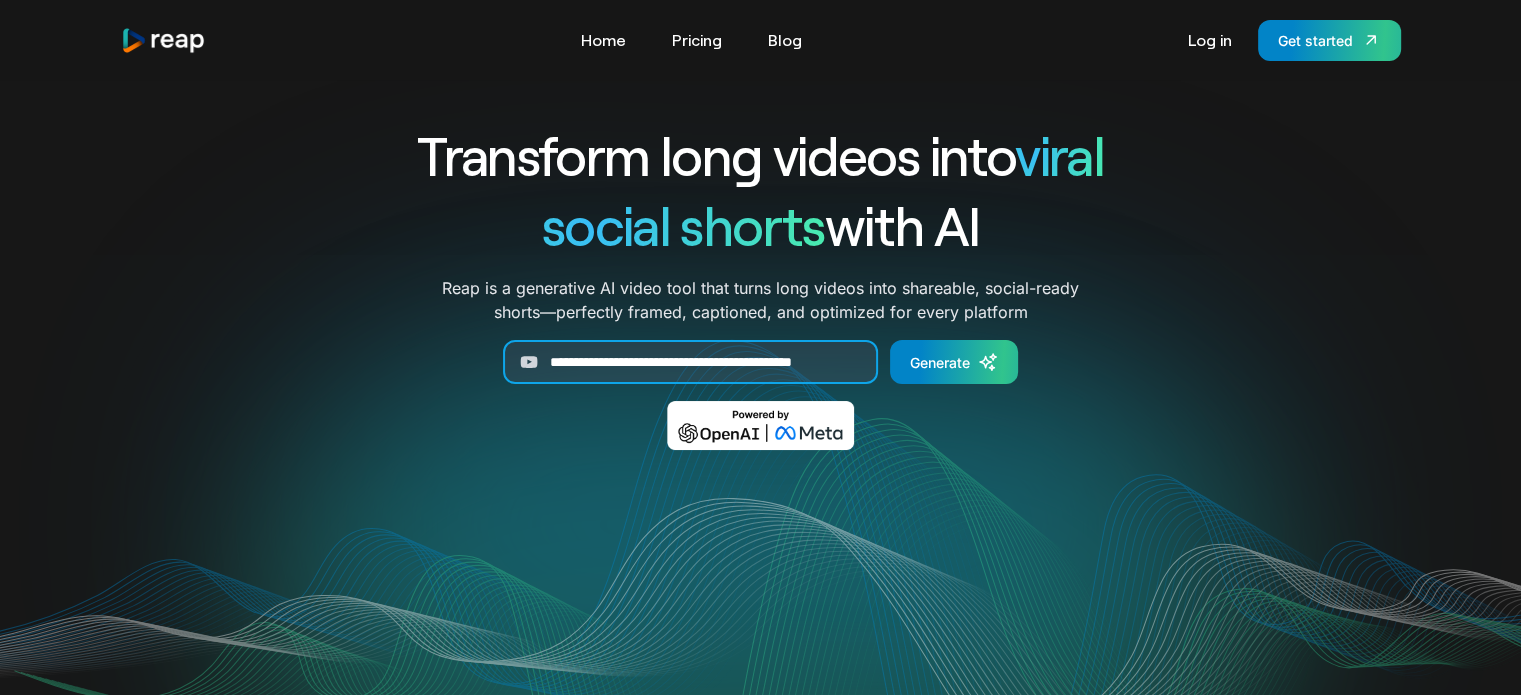 scroll, scrollTop: 0, scrollLeft: 65, axis: horizontal 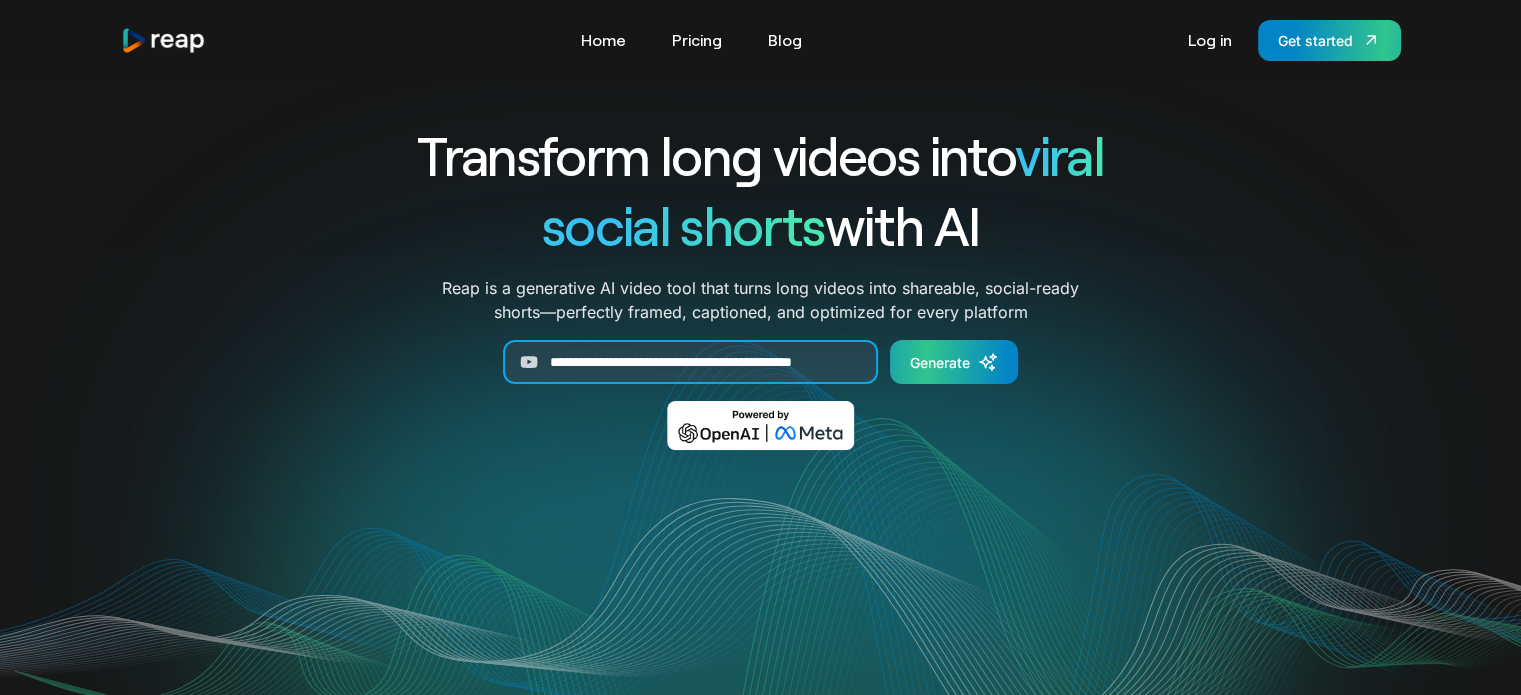 type on "**********" 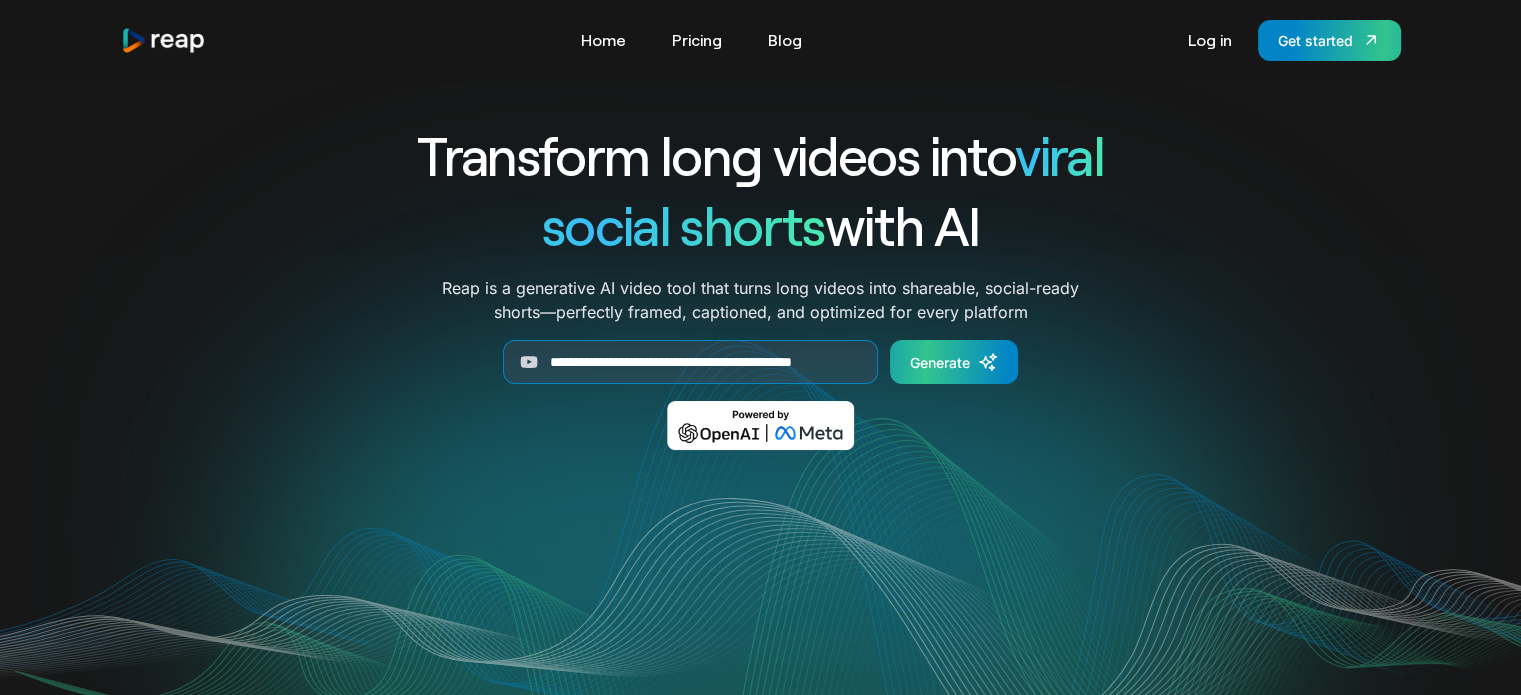 scroll, scrollTop: 0, scrollLeft: 0, axis: both 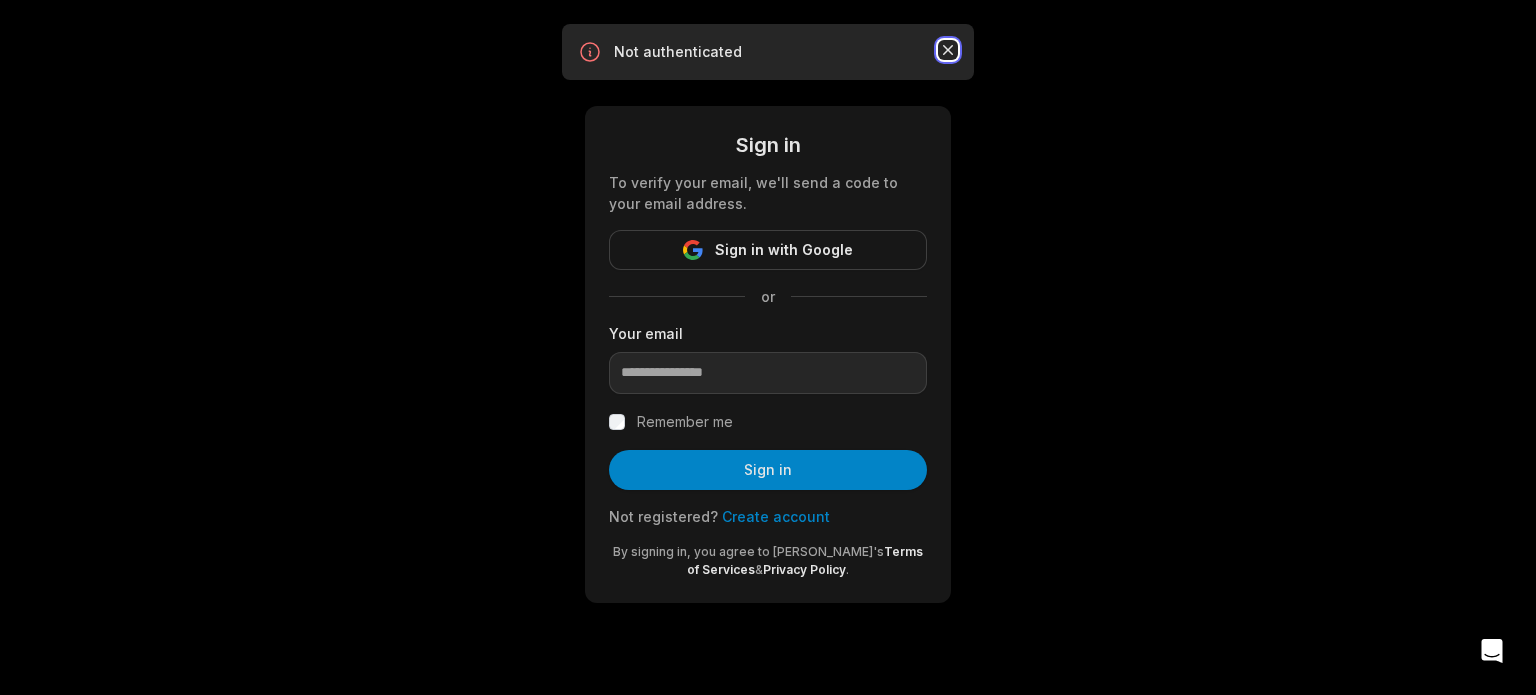 click 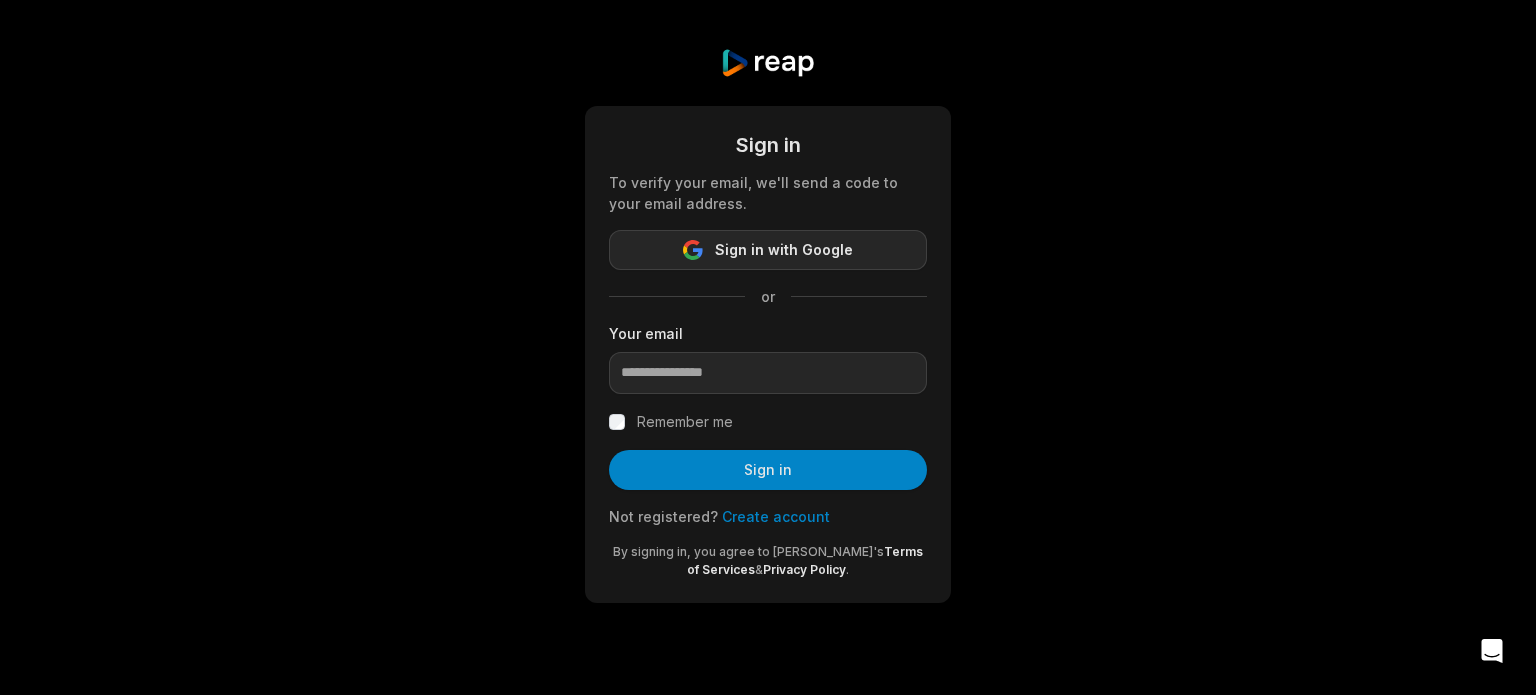 click on "Sign in with Google" at bounding box center [784, 250] 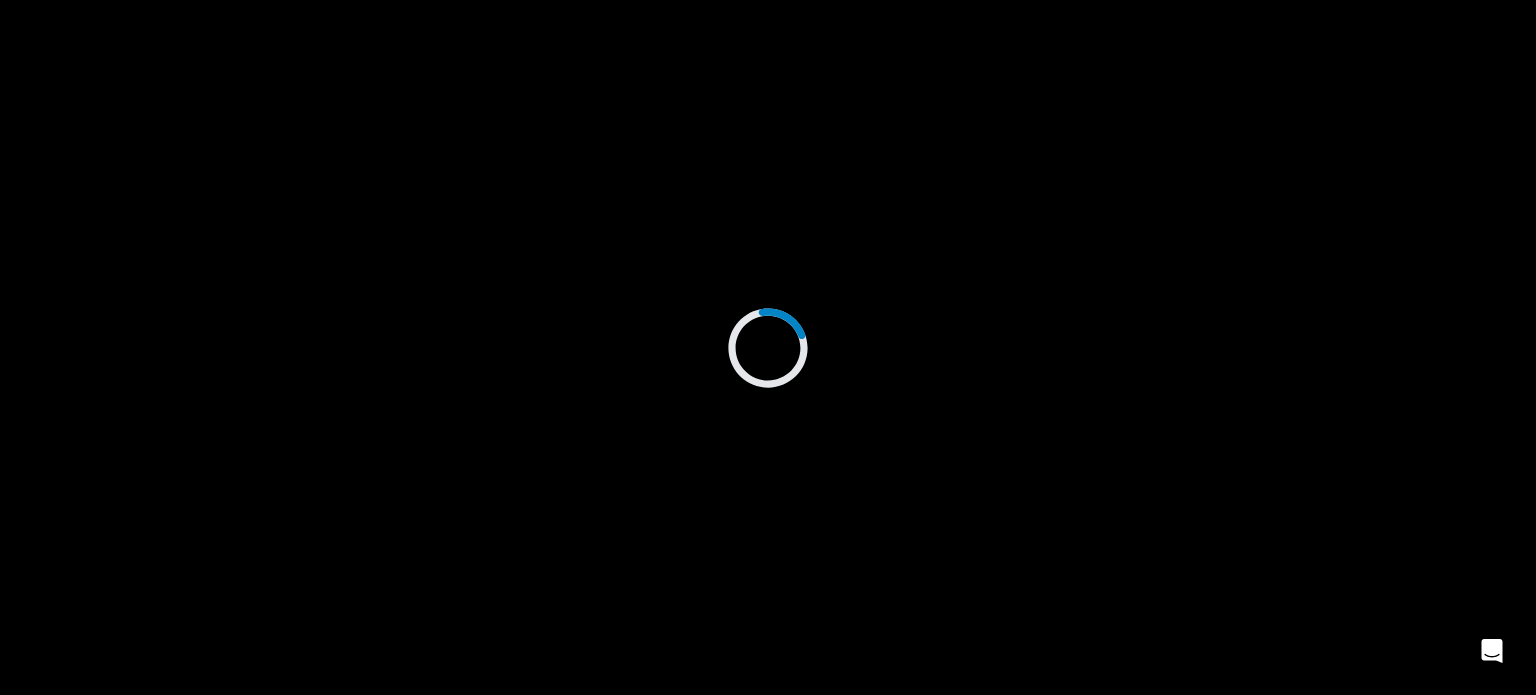 scroll, scrollTop: 0, scrollLeft: 0, axis: both 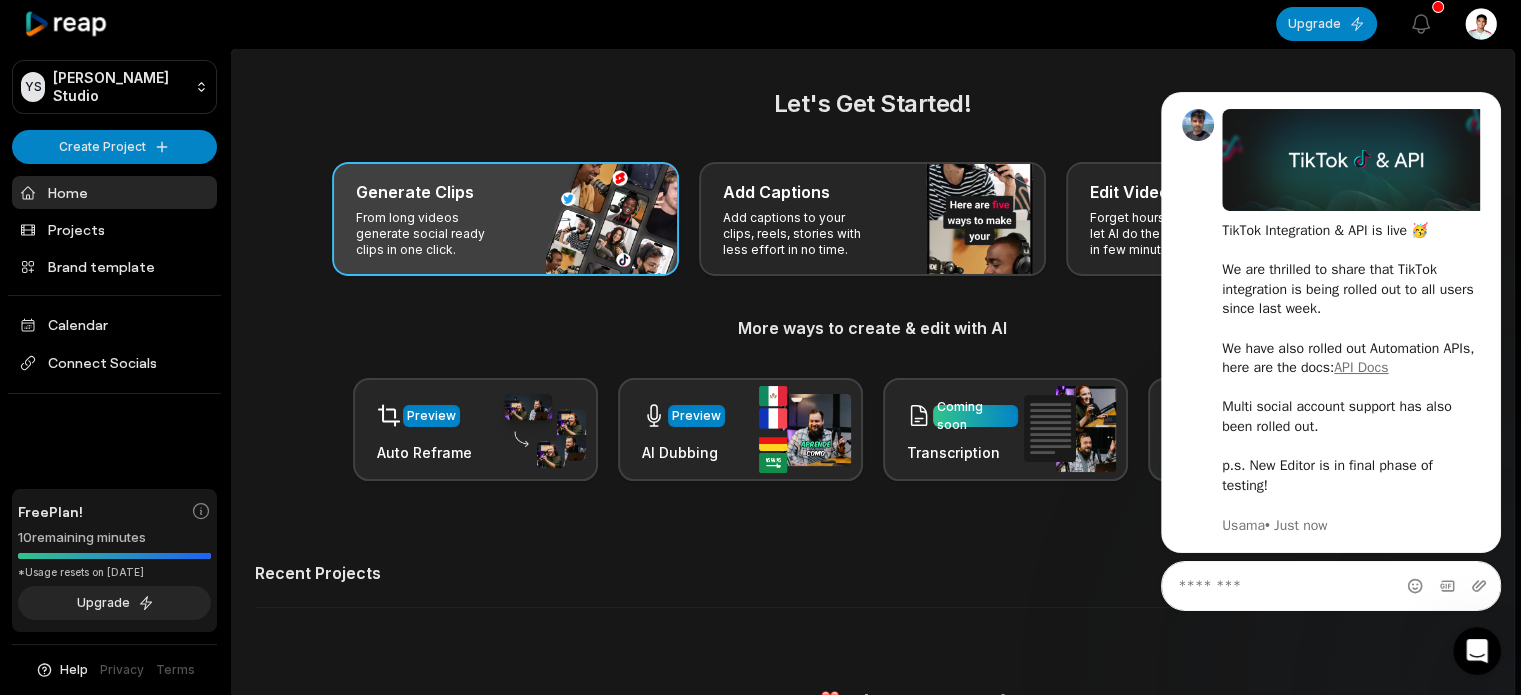 click on "Generate Clips From long videos generate social ready clips in one click." at bounding box center [505, 219] 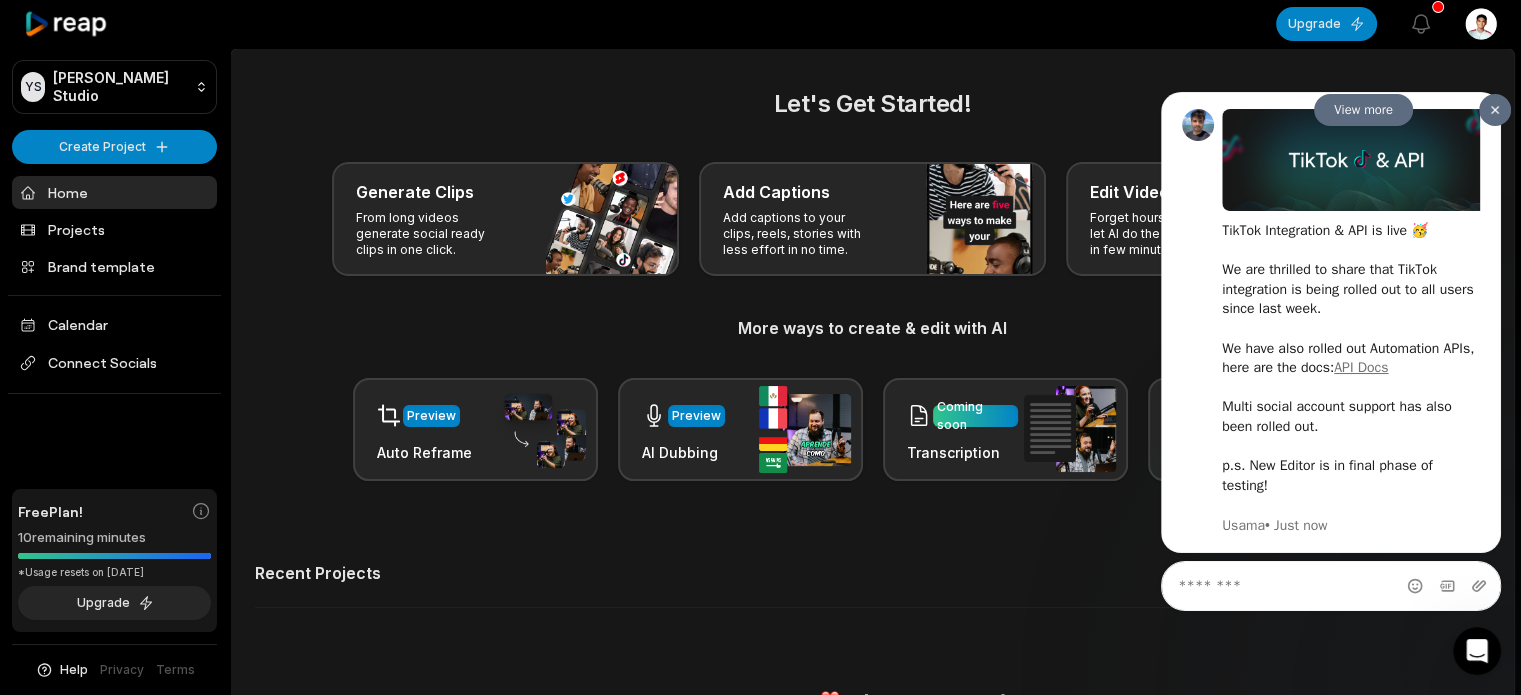 click at bounding box center [1495, 109] 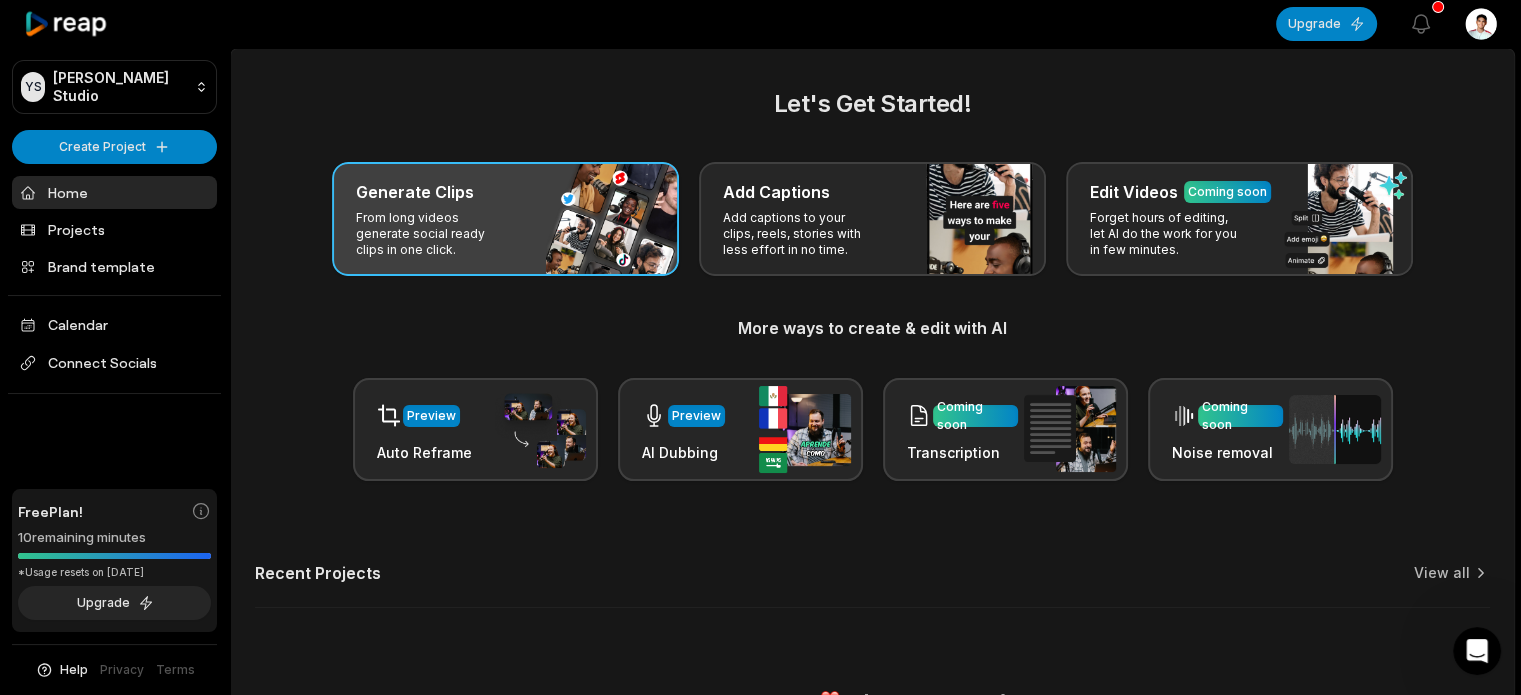click on "Generate Clips From long videos generate social ready clips in one click." at bounding box center [505, 219] 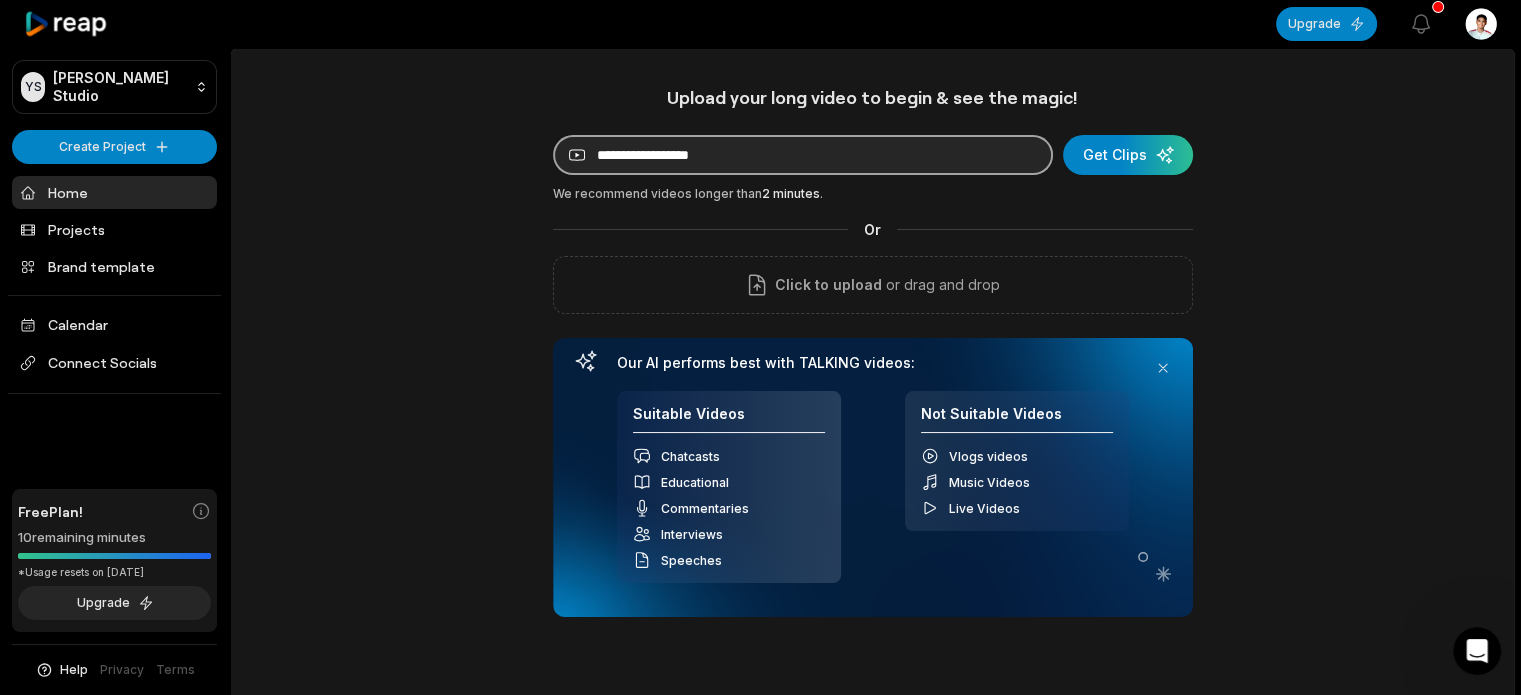 click at bounding box center [803, 155] 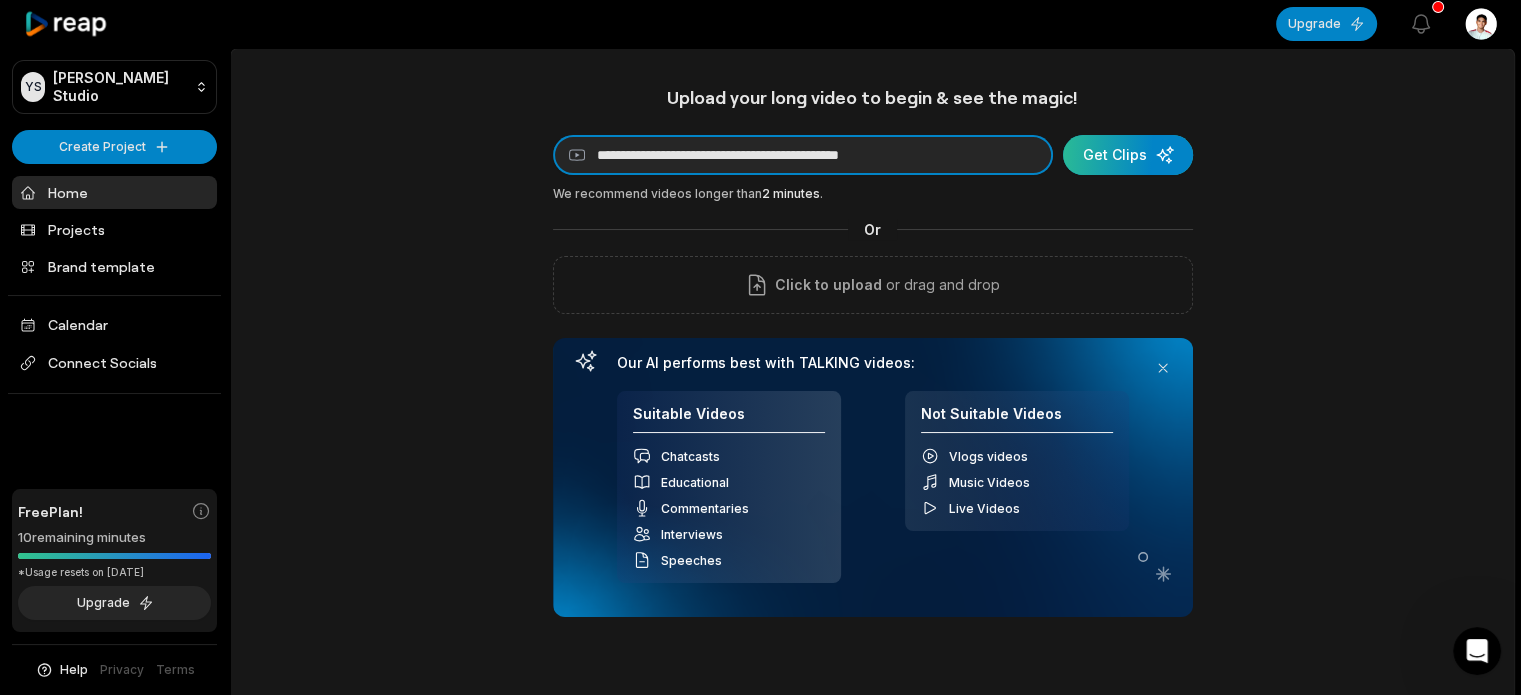 type on "**********" 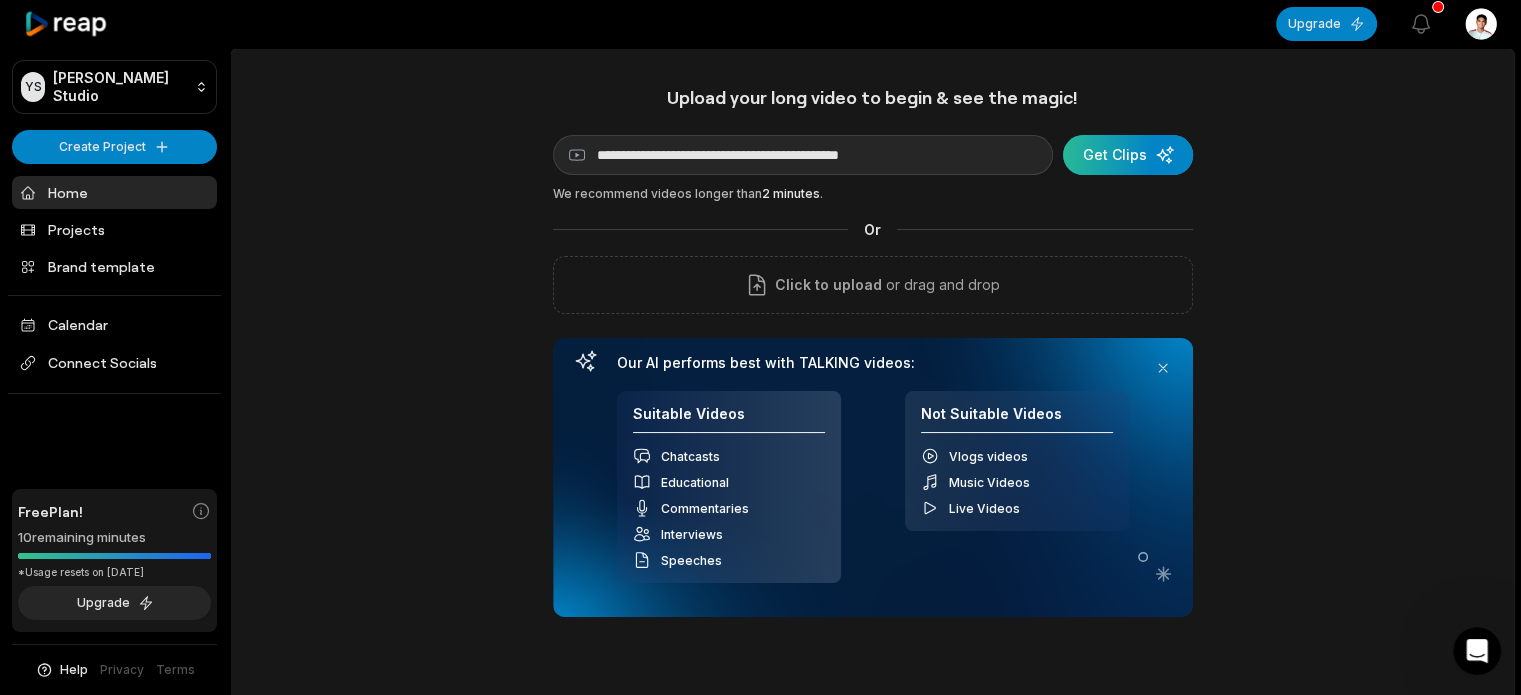 click at bounding box center [1128, 155] 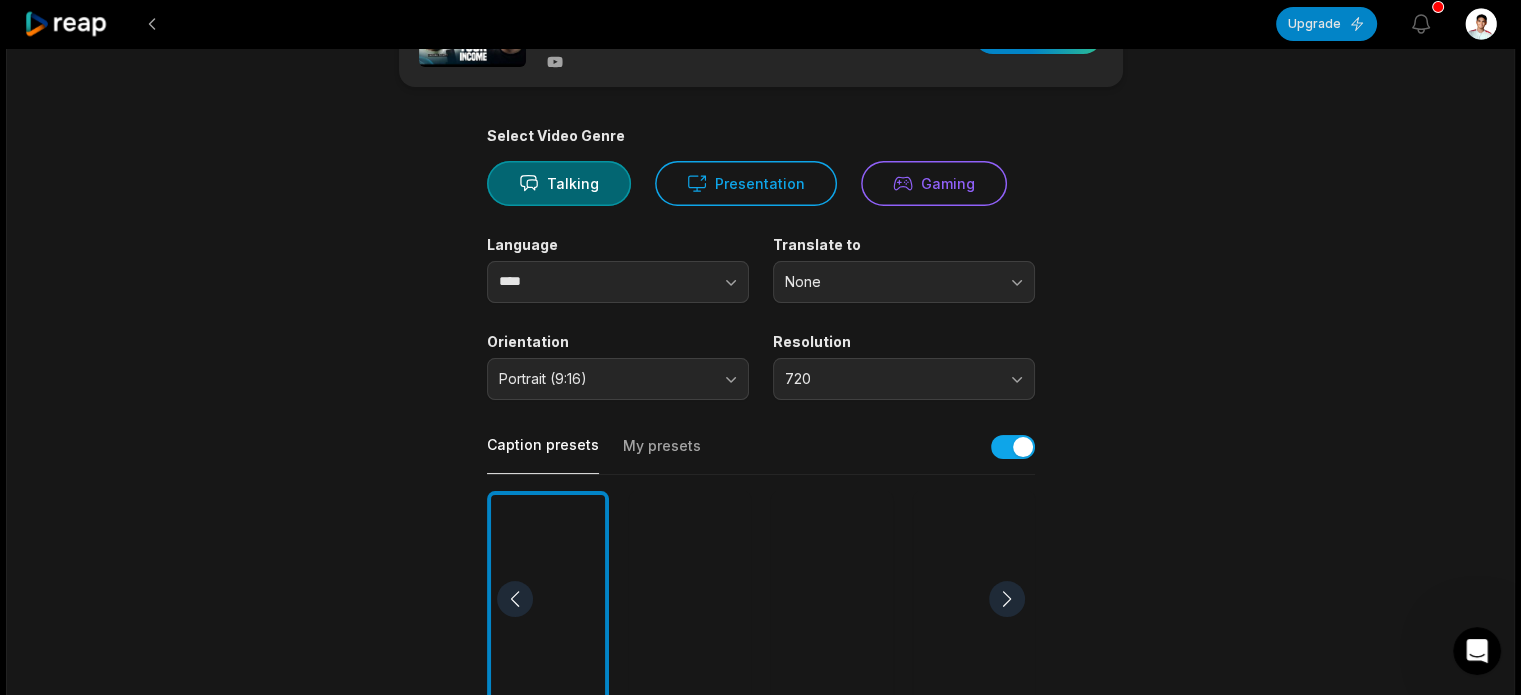 scroll, scrollTop: 0, scrollLeft: 0, axis: both 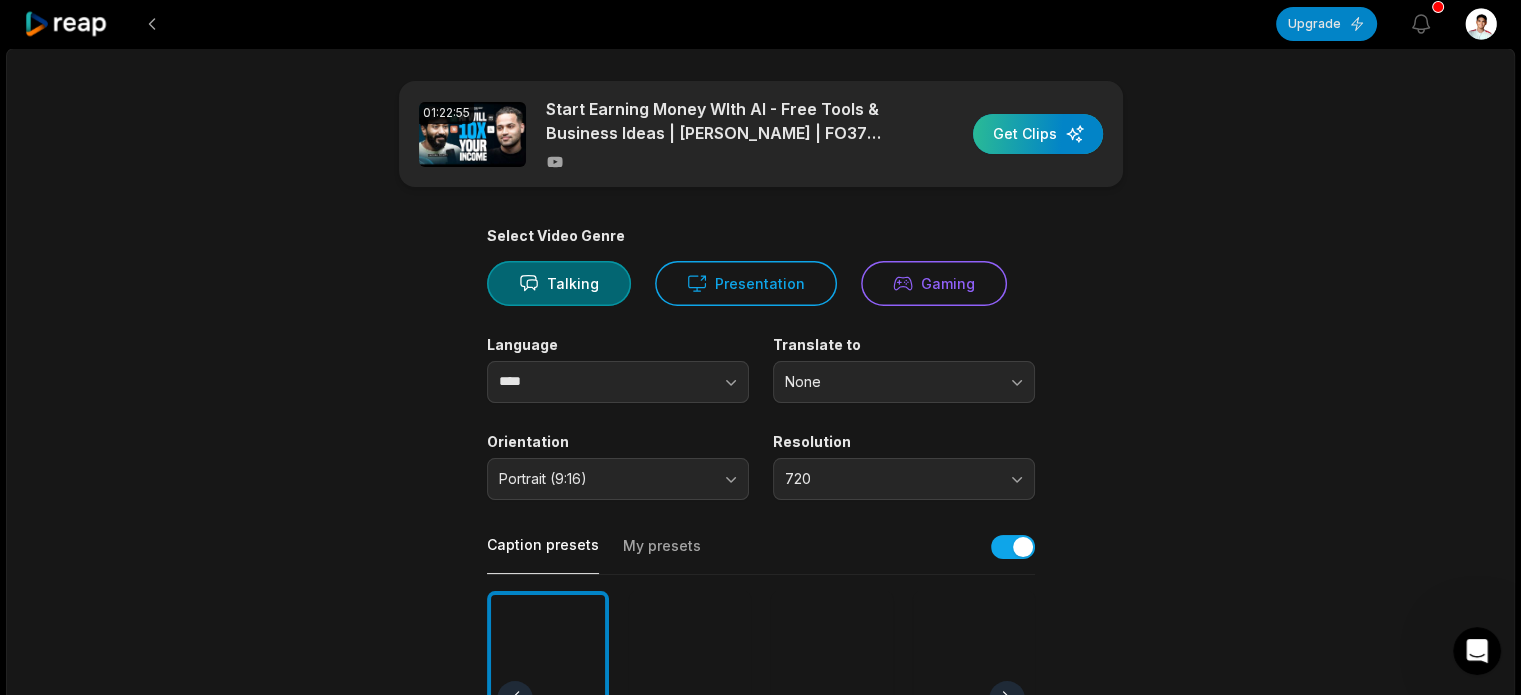 click at bounding box center [1038, 134] 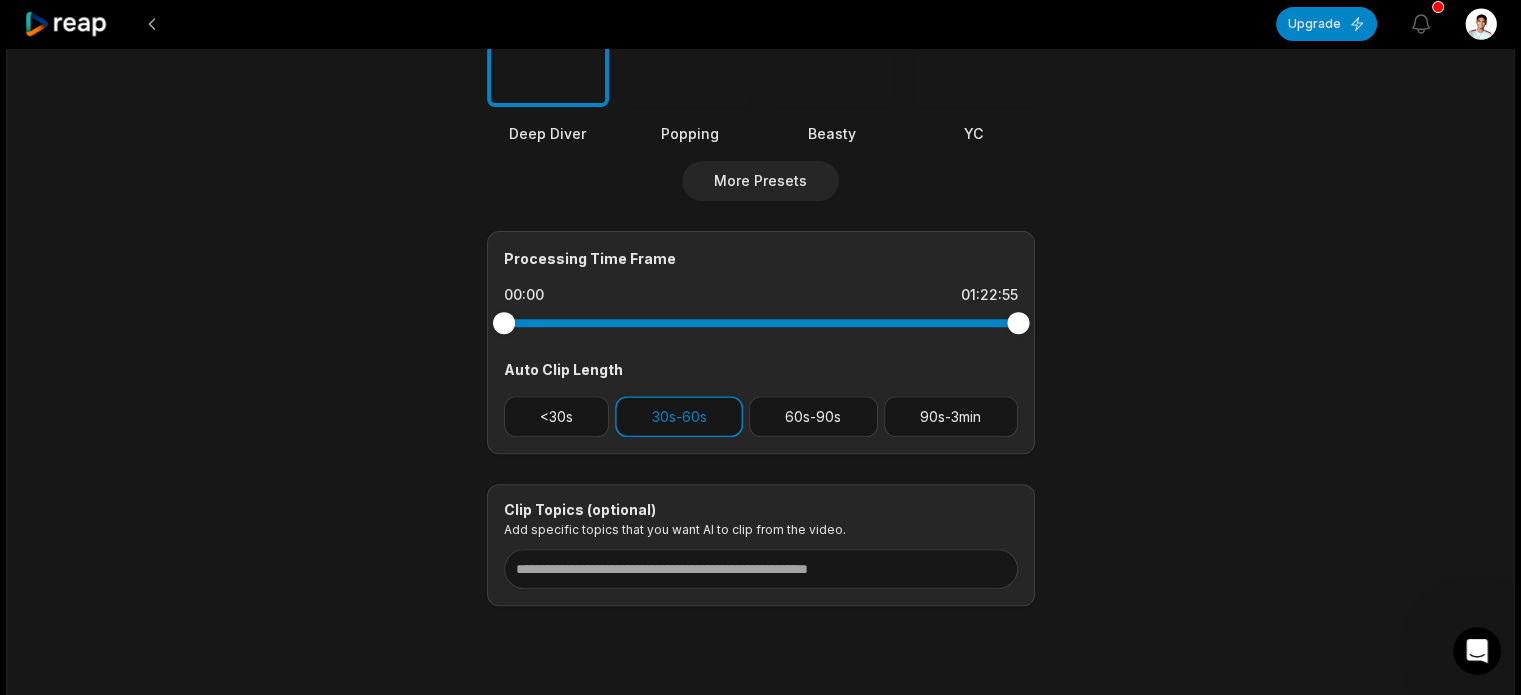 scroll, scrollTop: 700, scrollLeft: 0, axis: vertical 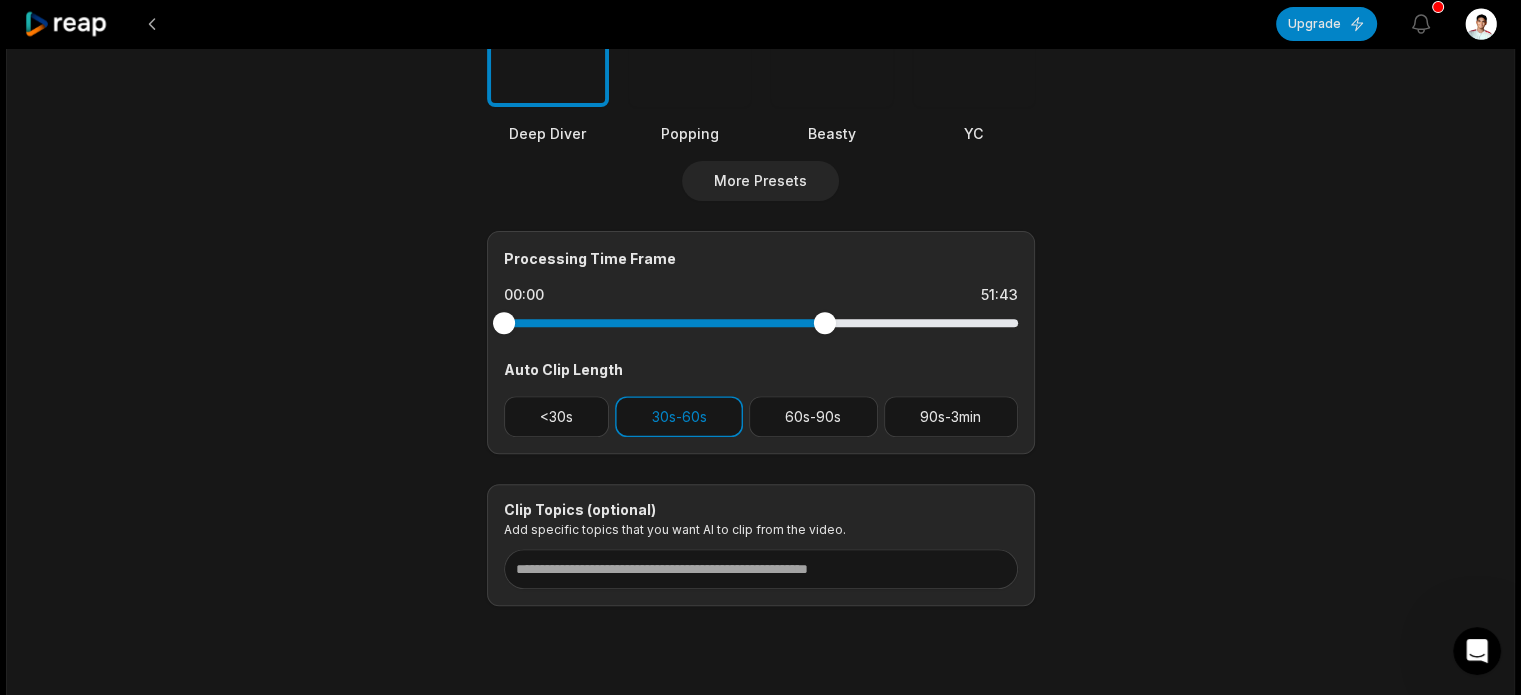 drag, startPoint x: 1020, startPoint y: 319, endPoint x: 828, endPoint y: 304, distance: 192.58505 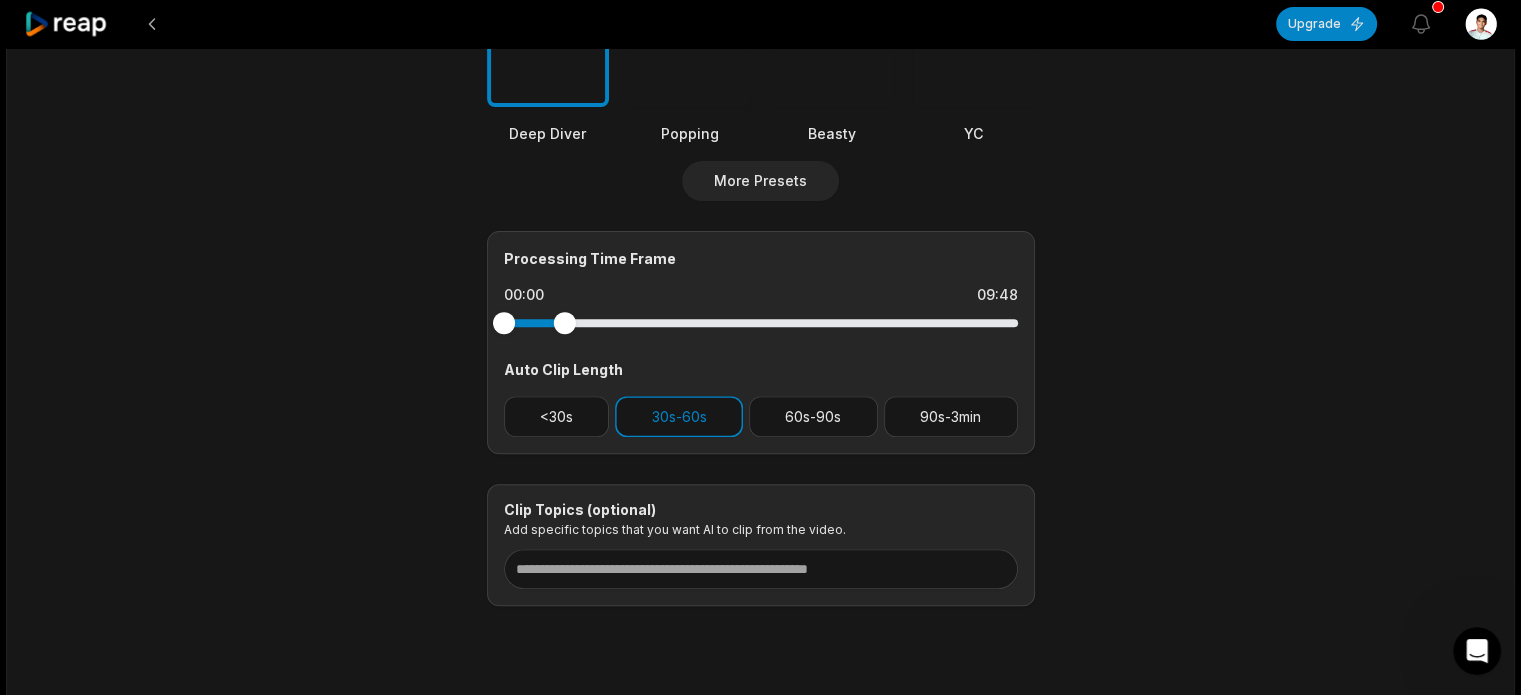 drag, startPoint x: 814, startPoint y: 331, endPoint x: 564, endPoint y: 341, distance: 250.19992 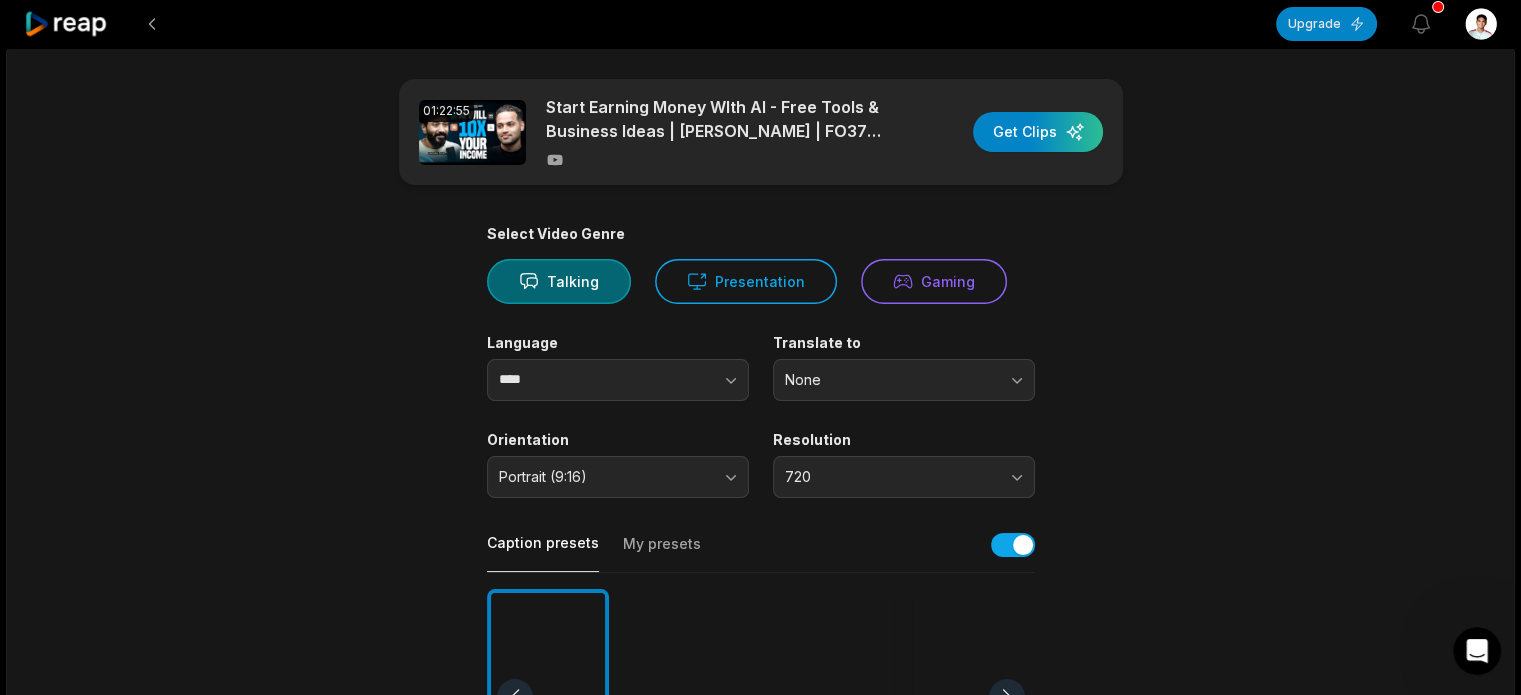 scroll, scrollTop: 0, scrollLeft: 0, axis: both 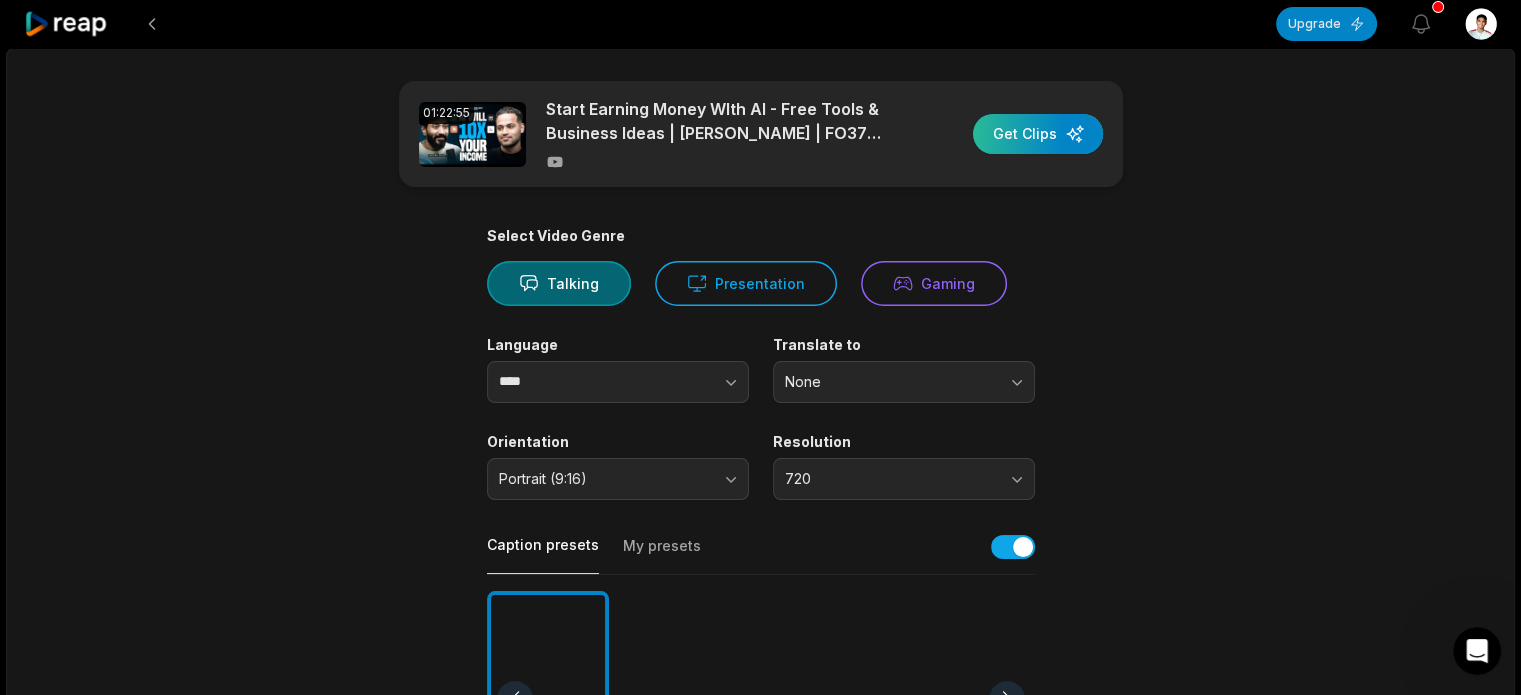 click at bounding box center [1038, 134] 